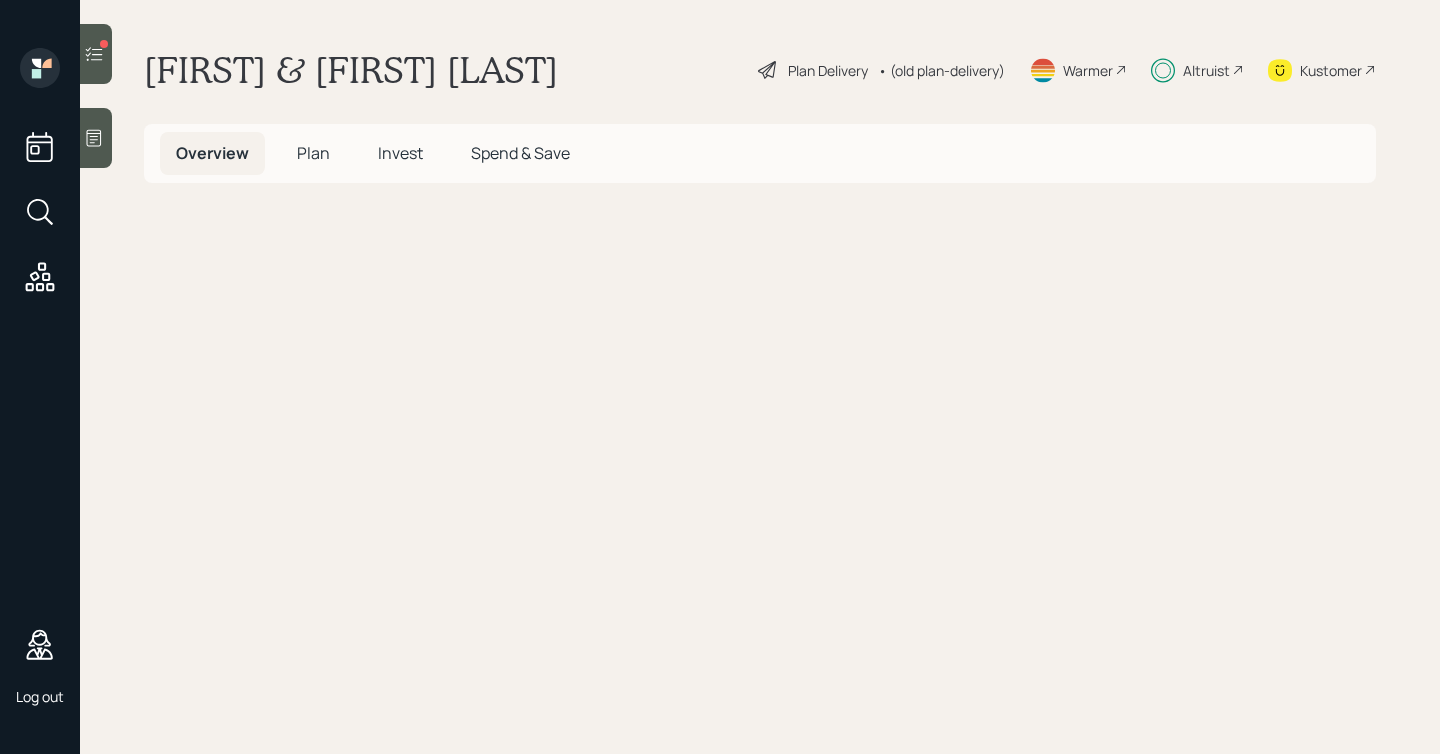 scroll, scrollTop: 0, scrollLeft: 0, axis: both 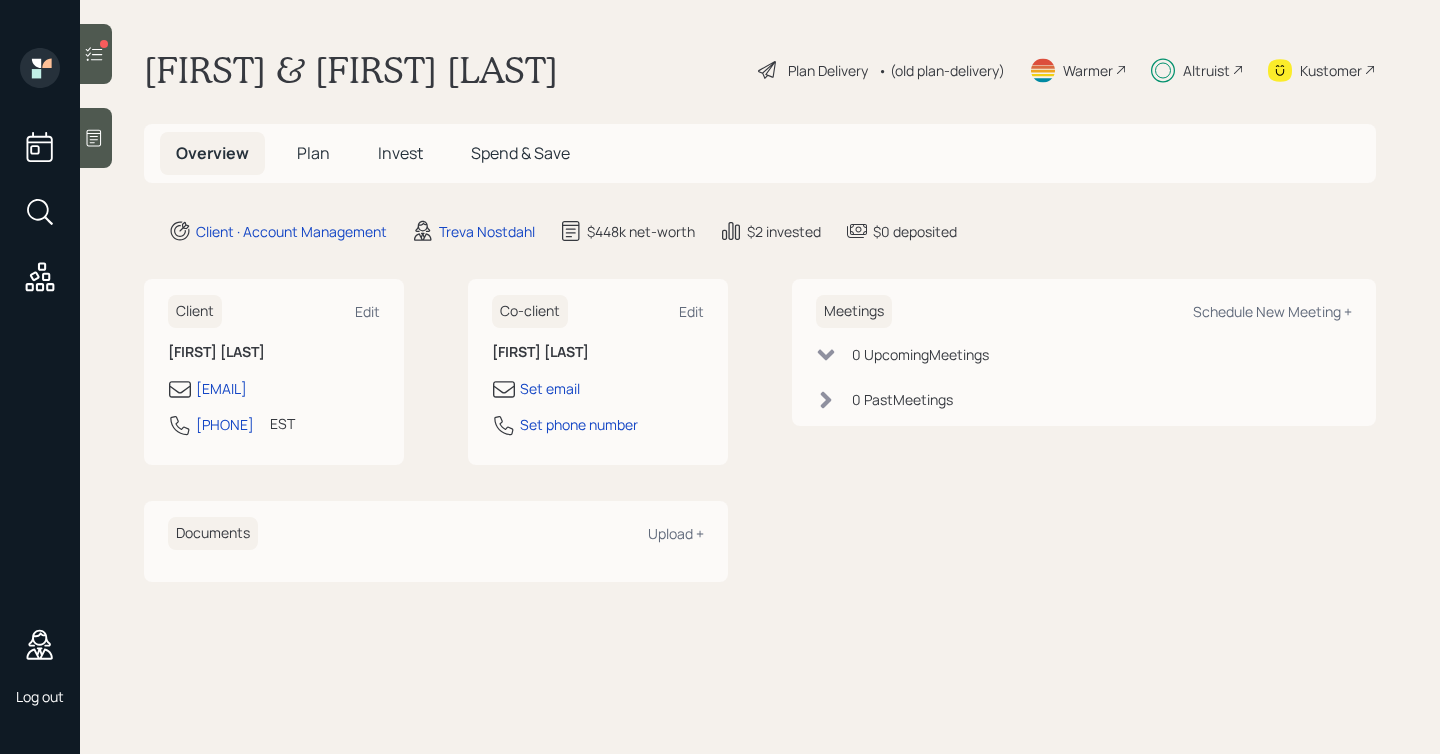 click on "Plan" at bounding box center (313, 153) 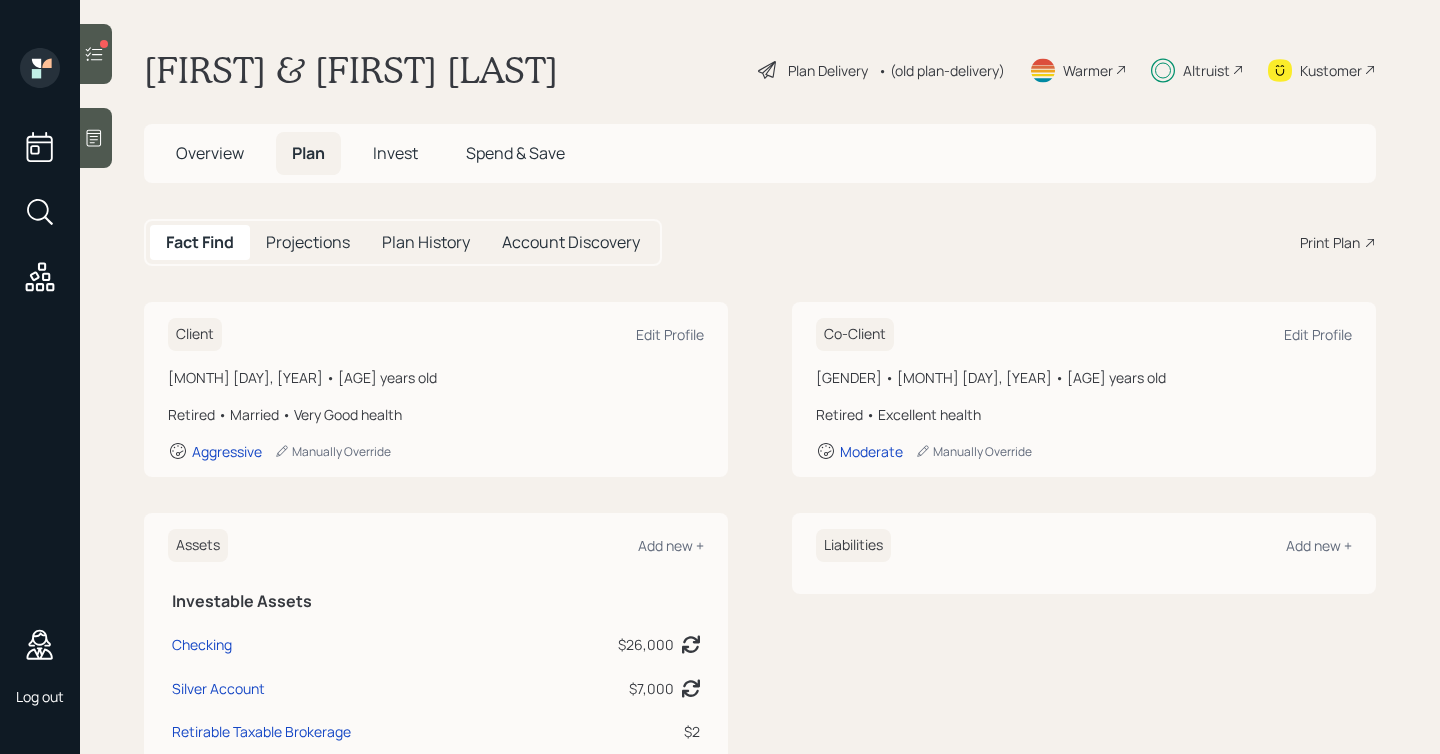 click on "Overview Plan Invest Spend & Save" at bounding box center (760, 153) 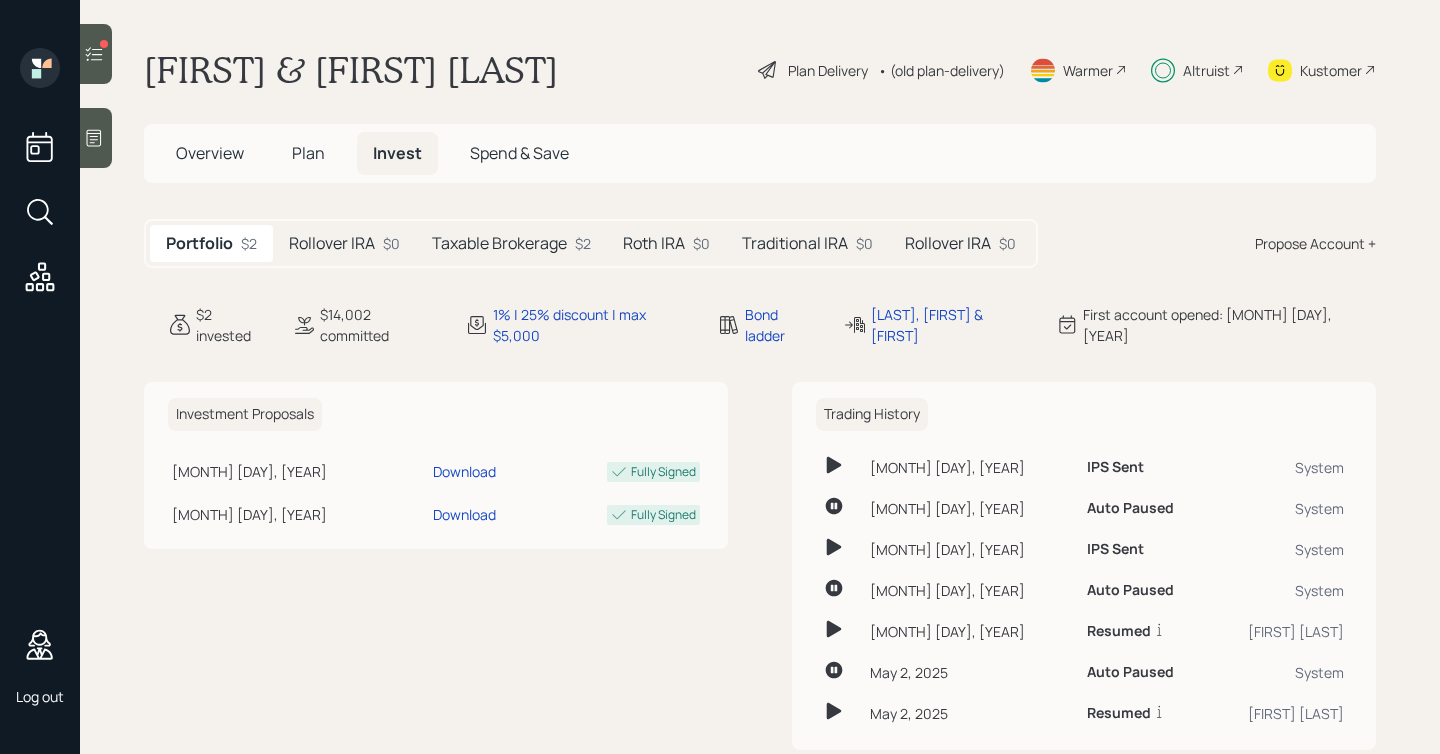 click on "Rollover IRA" at bounding box center [332, 243] 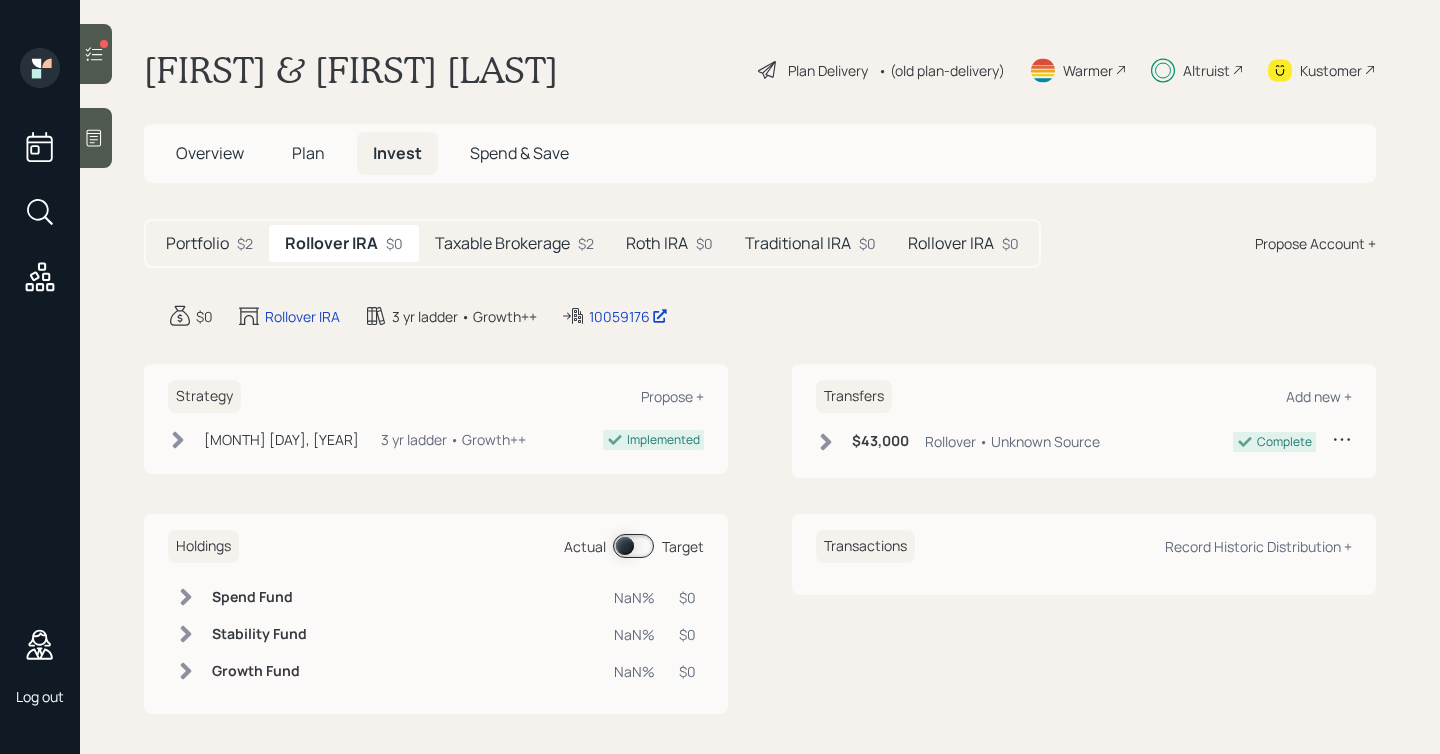 click on "Taxable Brokerage" at bounding box center (502, 243) 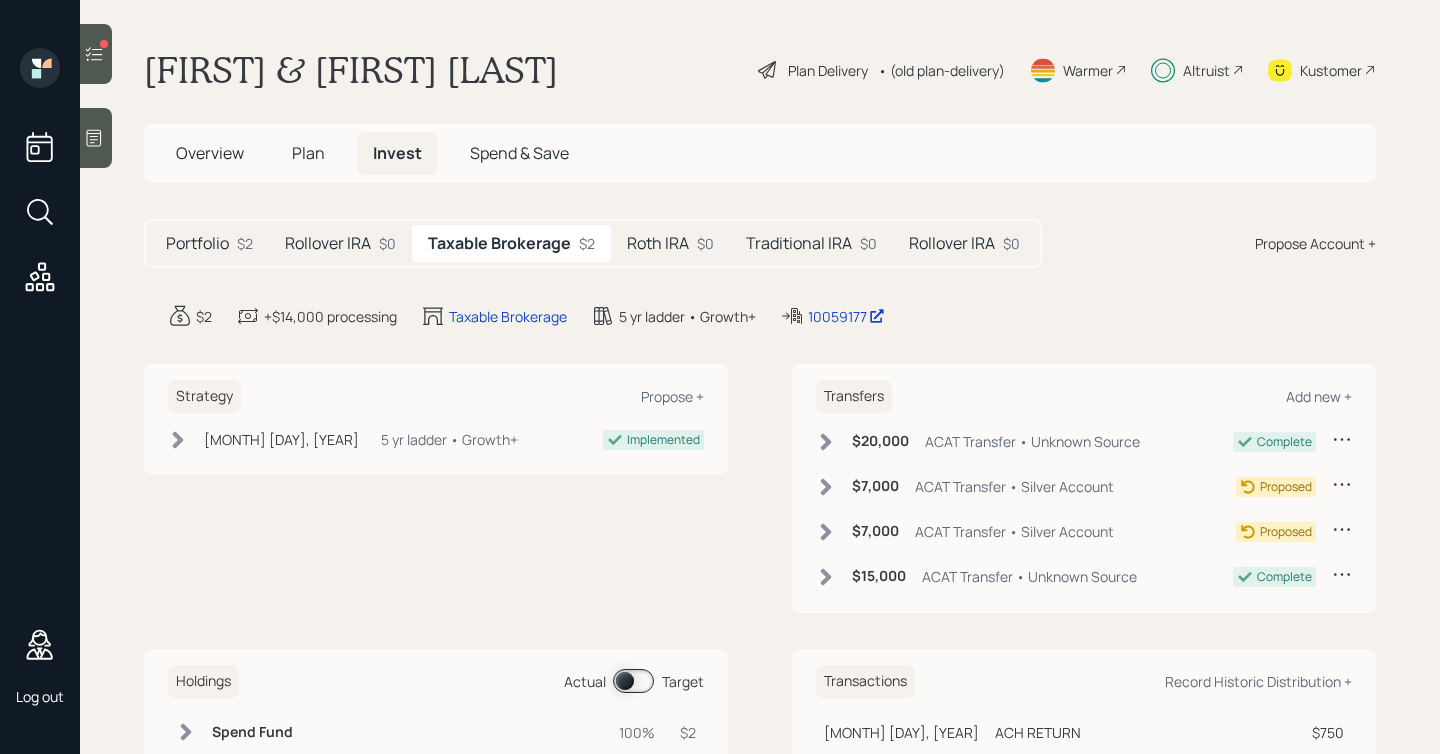 click on "Roth IRA $0" at bounding box center (670, 243) 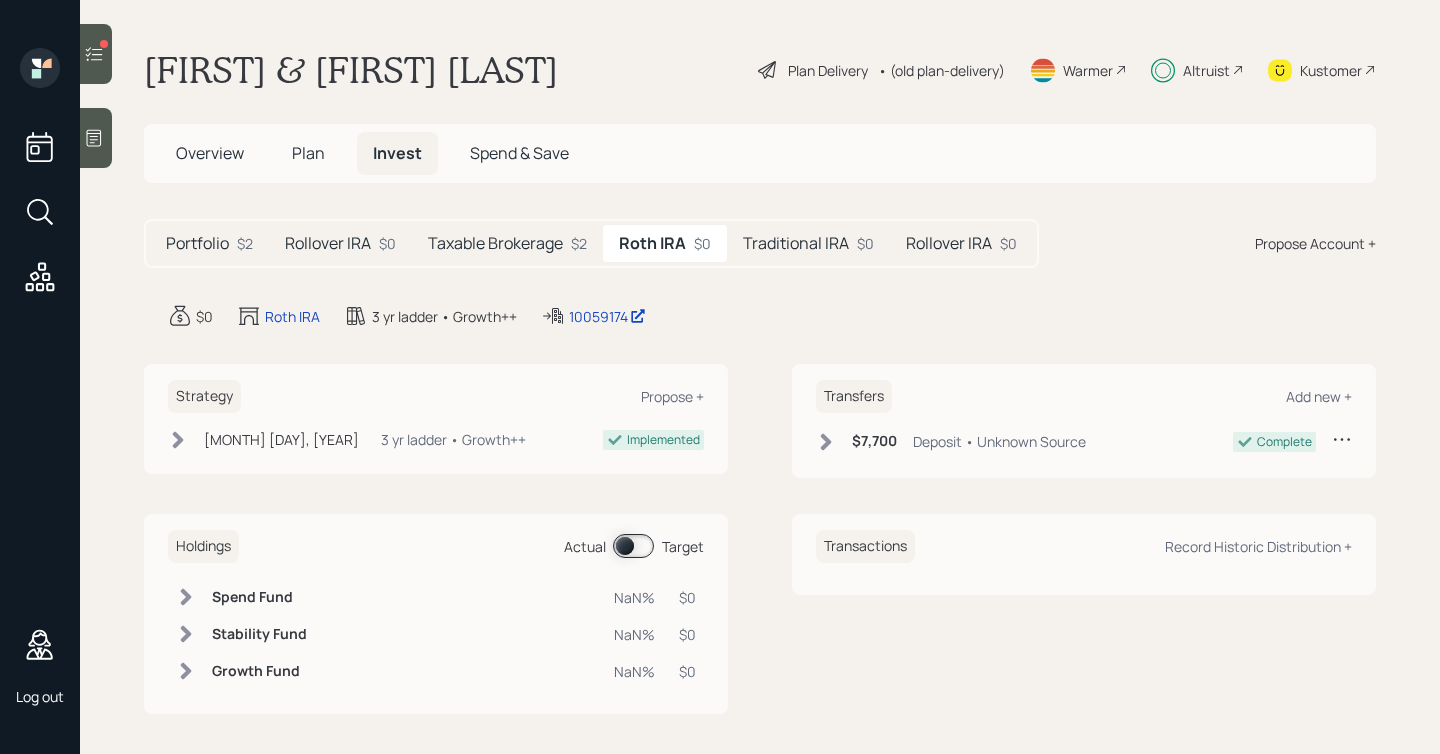 click on "Traditional IRA" at bounding box center [796, 243] 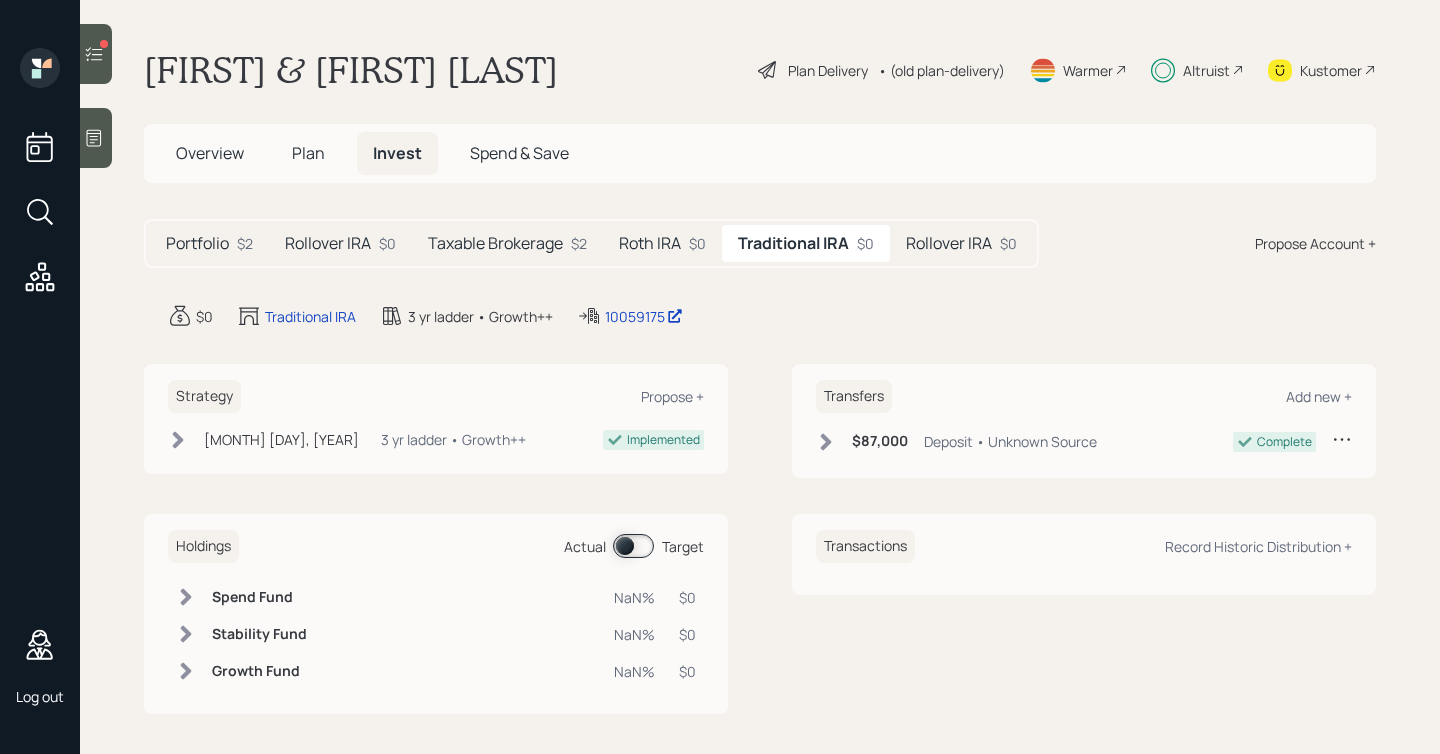 click on "Roth IRA" at bounding box center (650, 243) 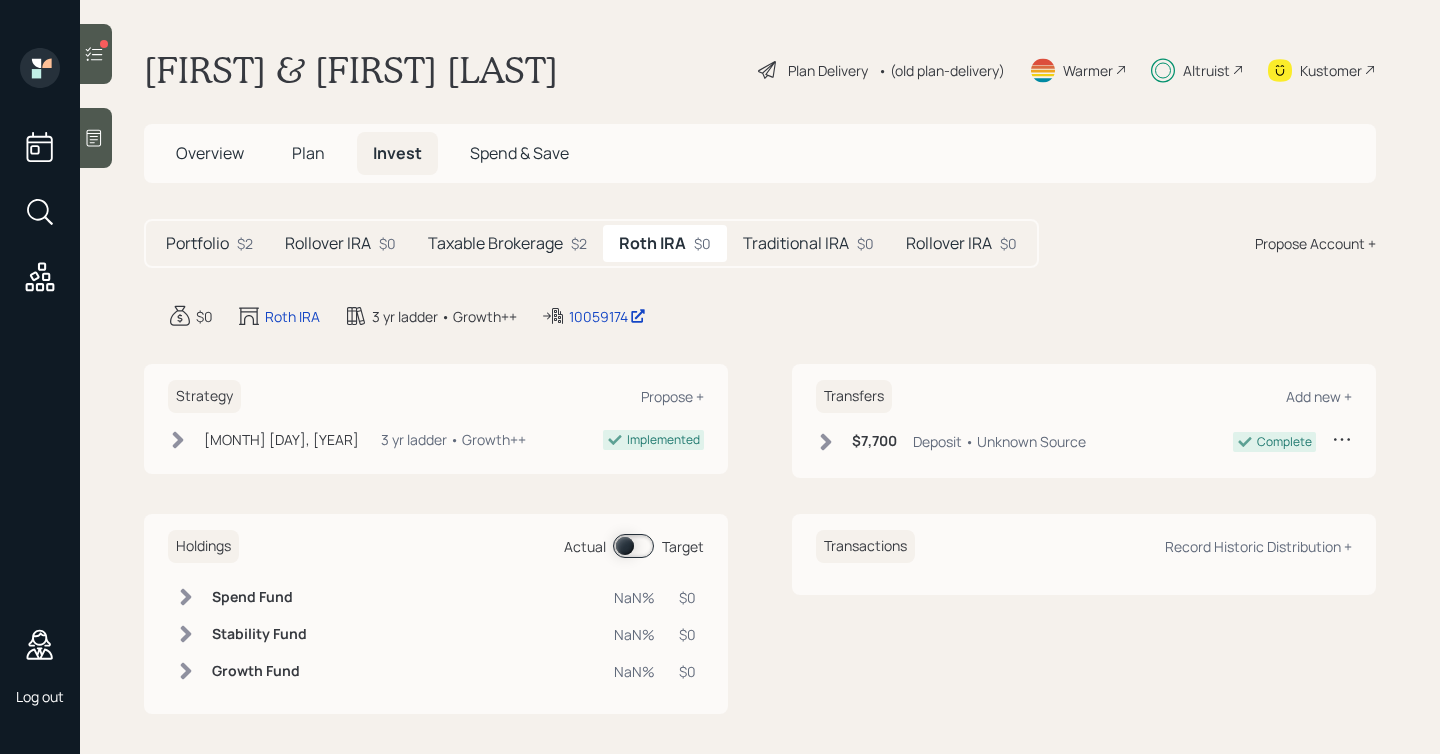 click on "Taxable Brokerage" at bounding box center (495, 243) 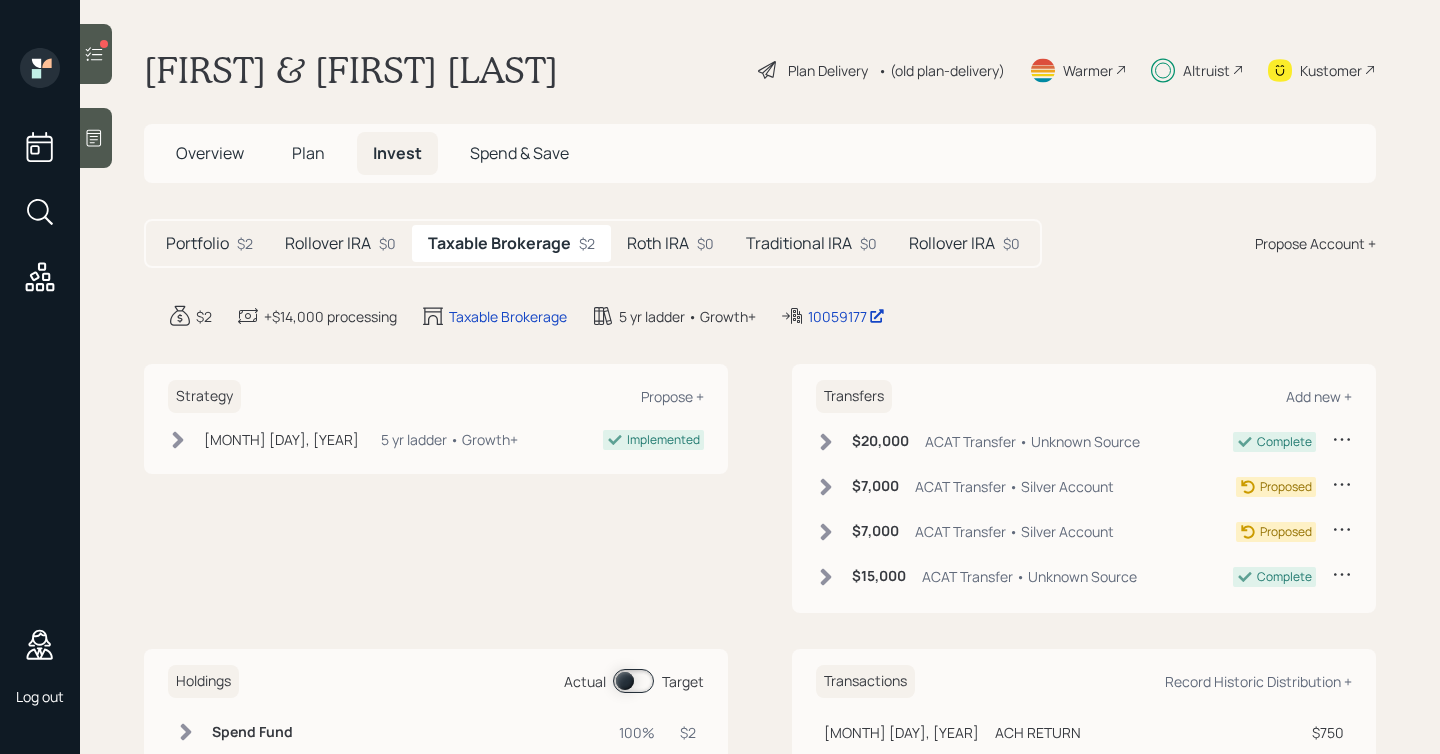 click 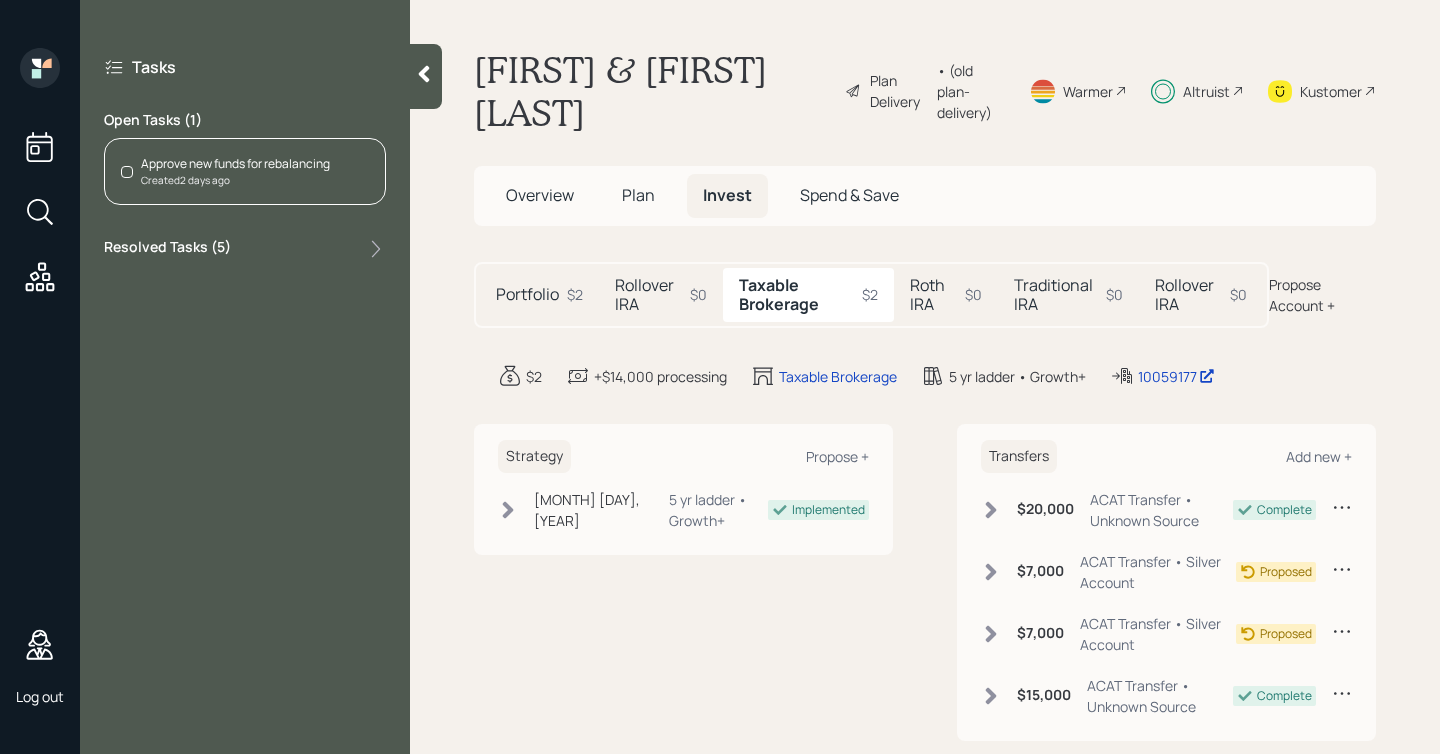 click on "Approve new funds for rebalancing Created  2 days ago" at bounding box center (245, 171) 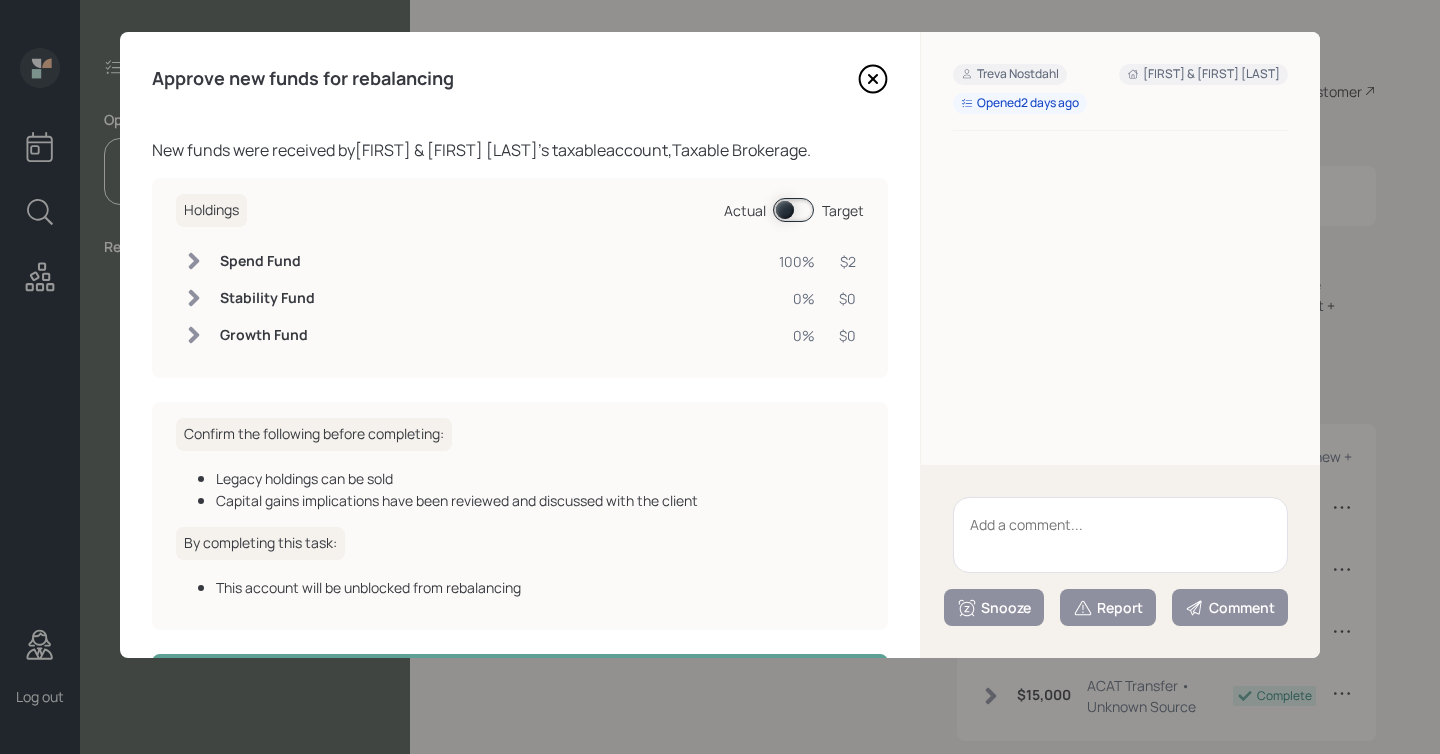click at bounding box center [793, 210] 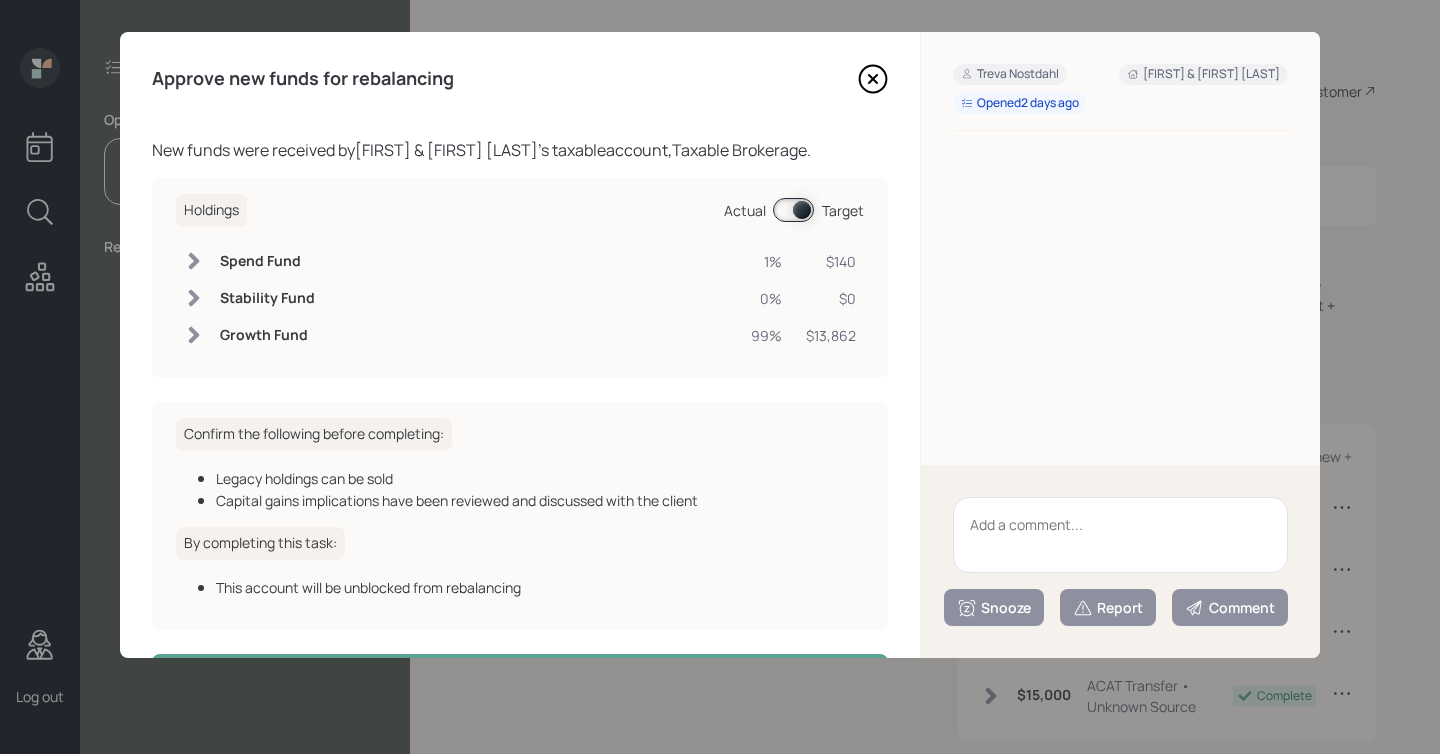 click at bounding box center [793, 210] 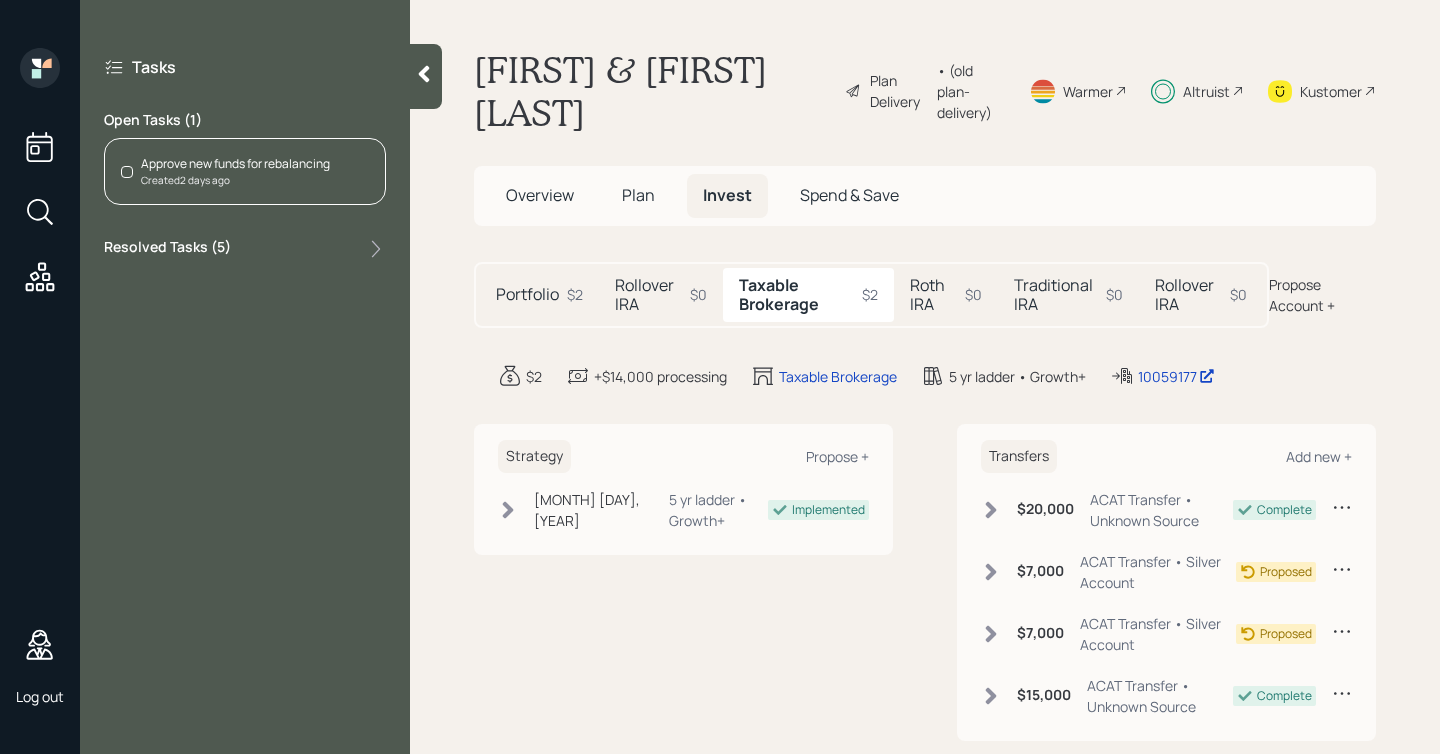 click on "Approve new funds for rebalancing" at bounding box center [235, 164] 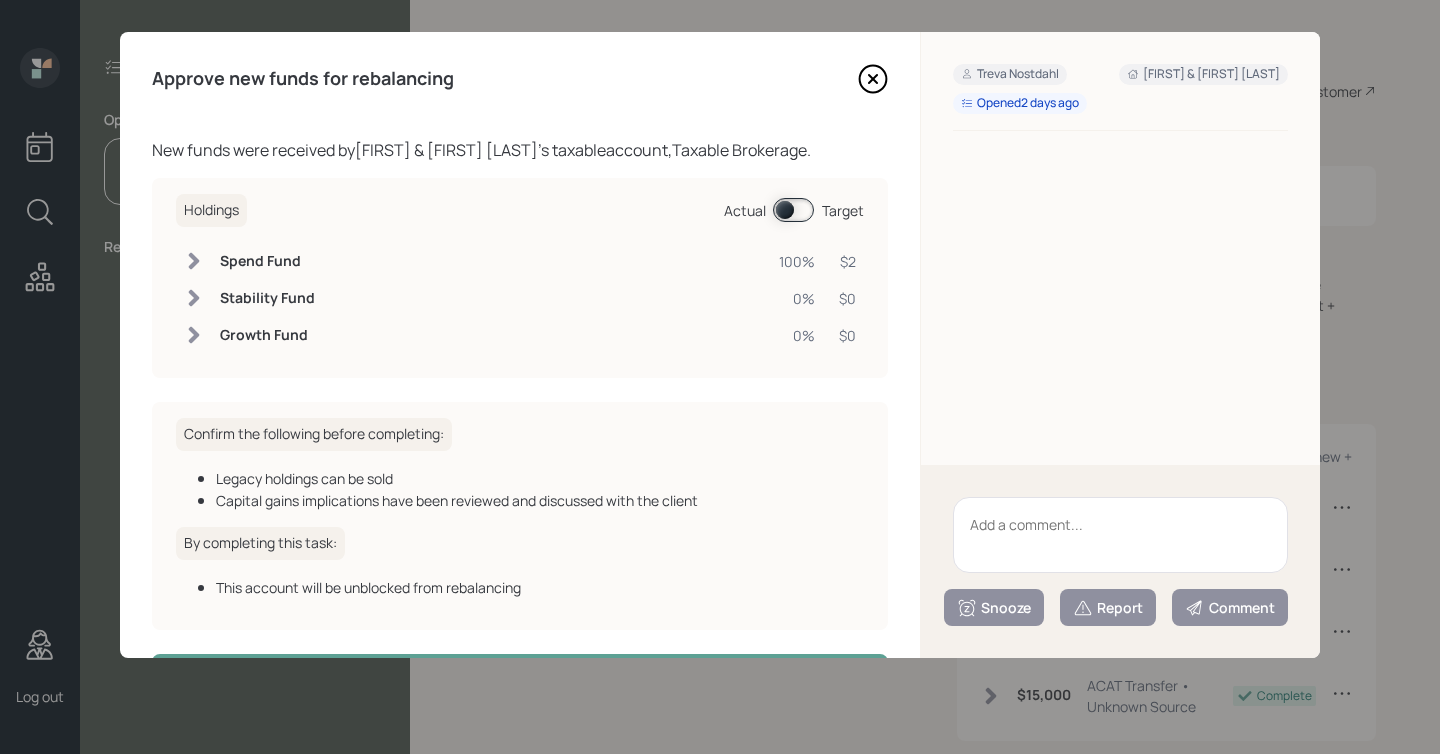 click at bounding box center (793, 210) 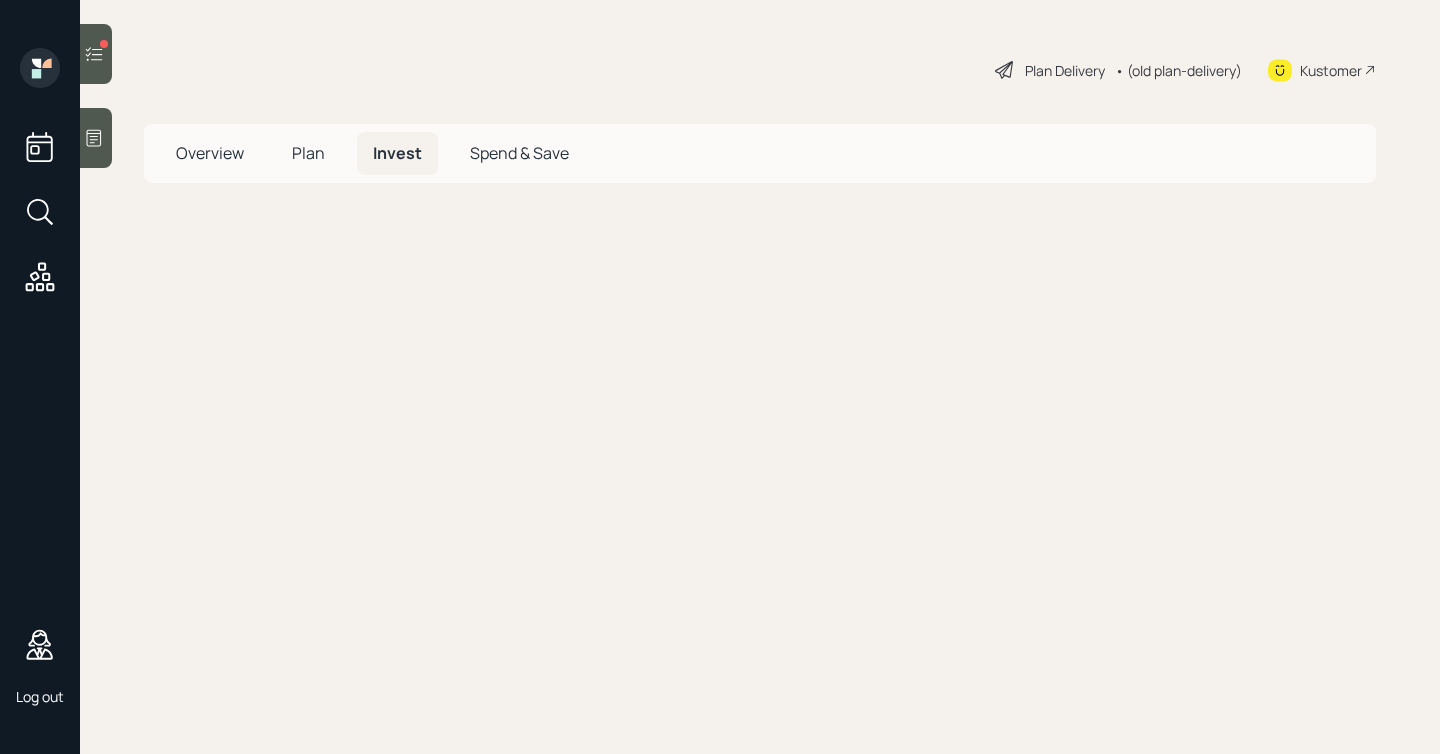 scroll, scrollTop: 0, scrollLeft: 0, axis: both 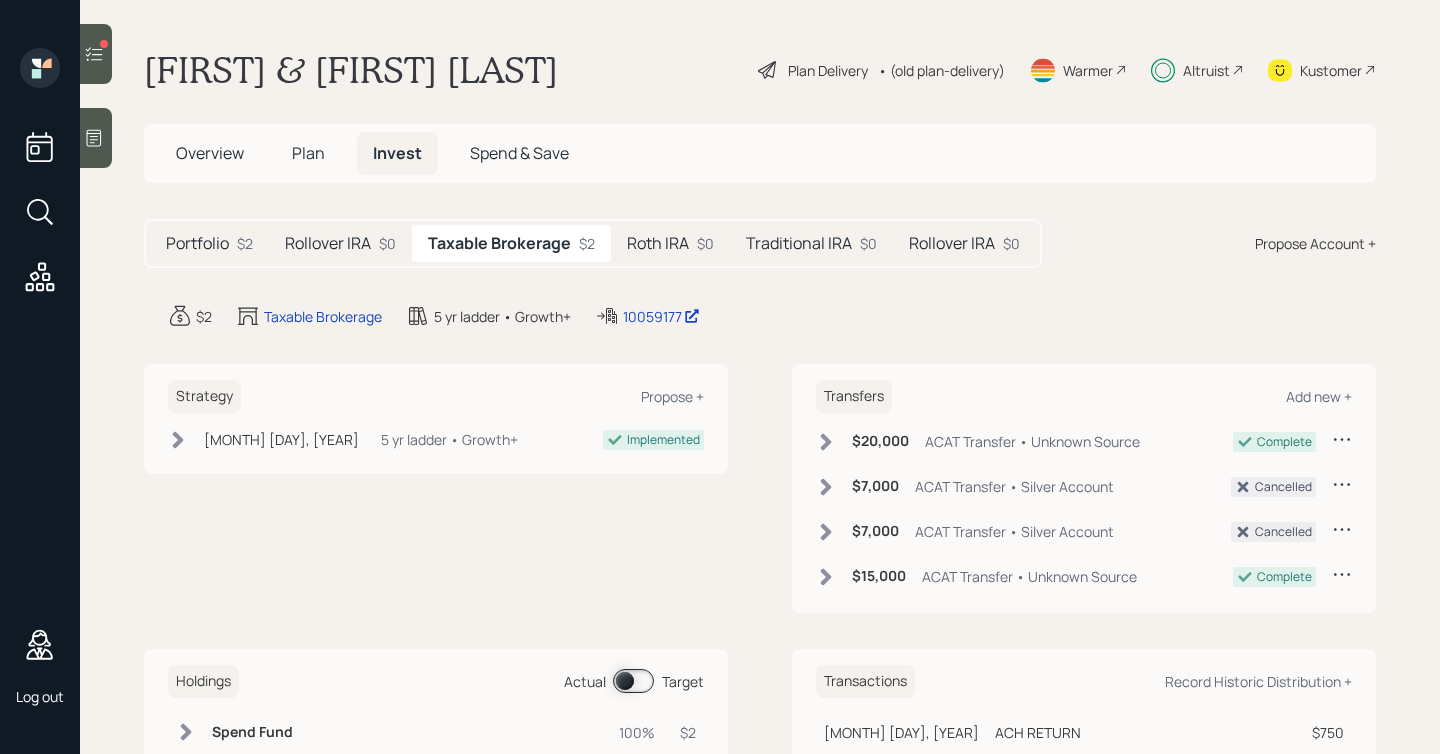 click 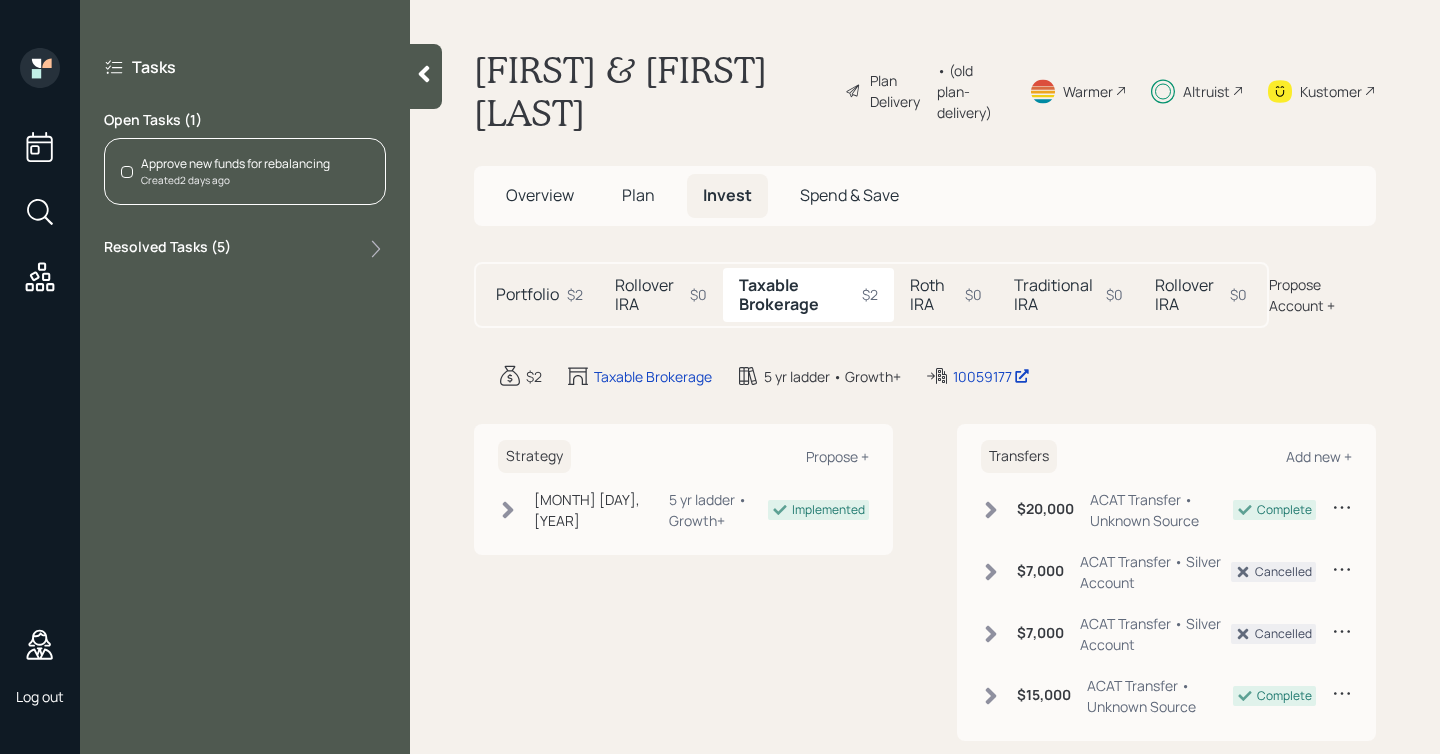 click on "Approve new funds for rebalancing" at bounding box center (235, 164) 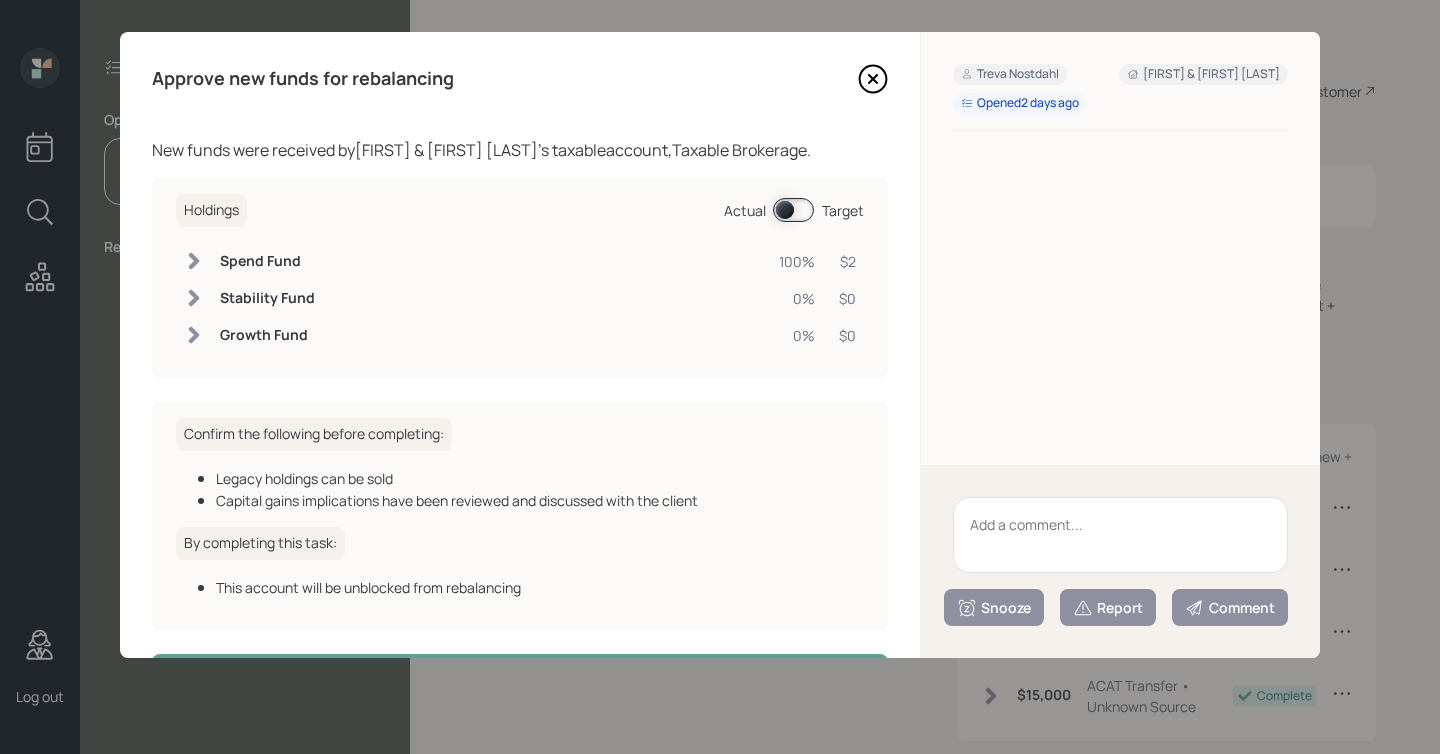 click at bounding box center (793, 210) 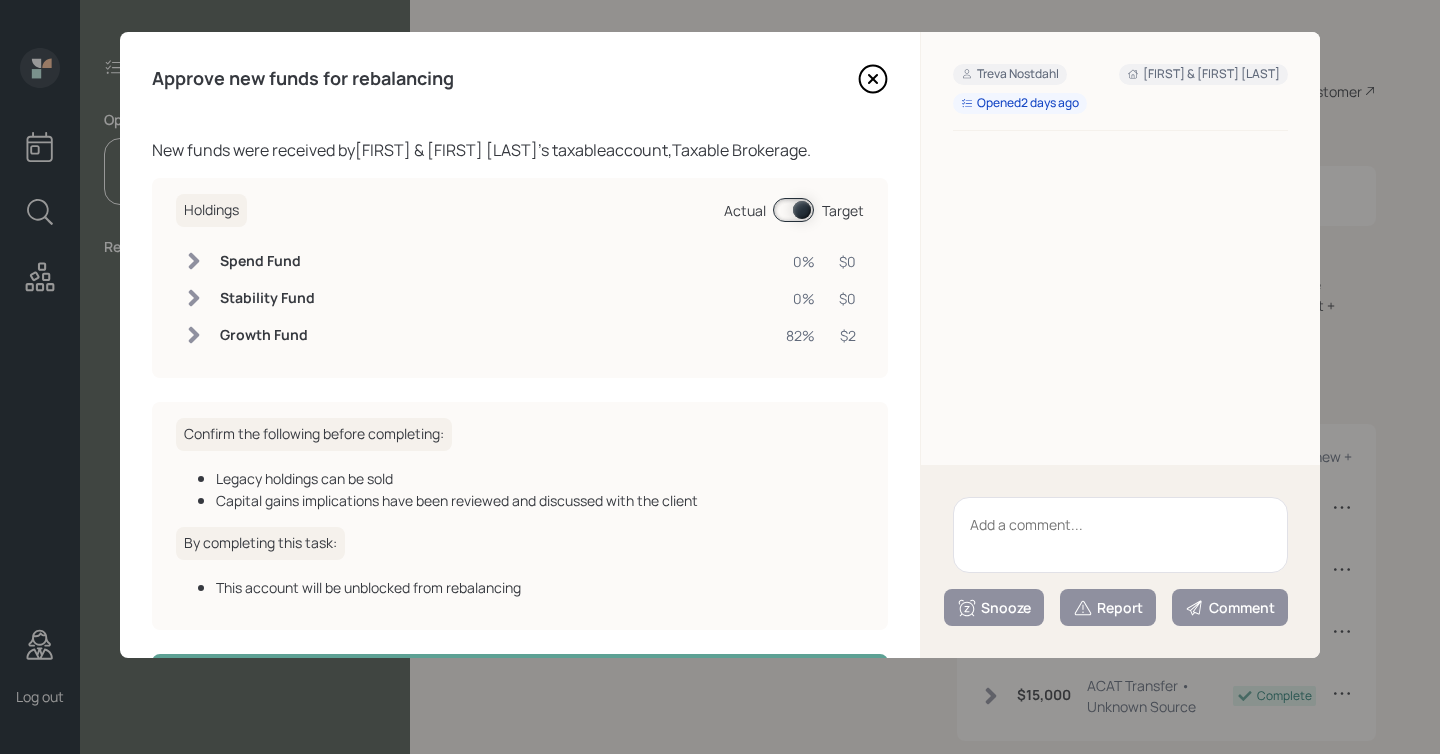 click on "Spend Fund" at bounding box center (267, 261) 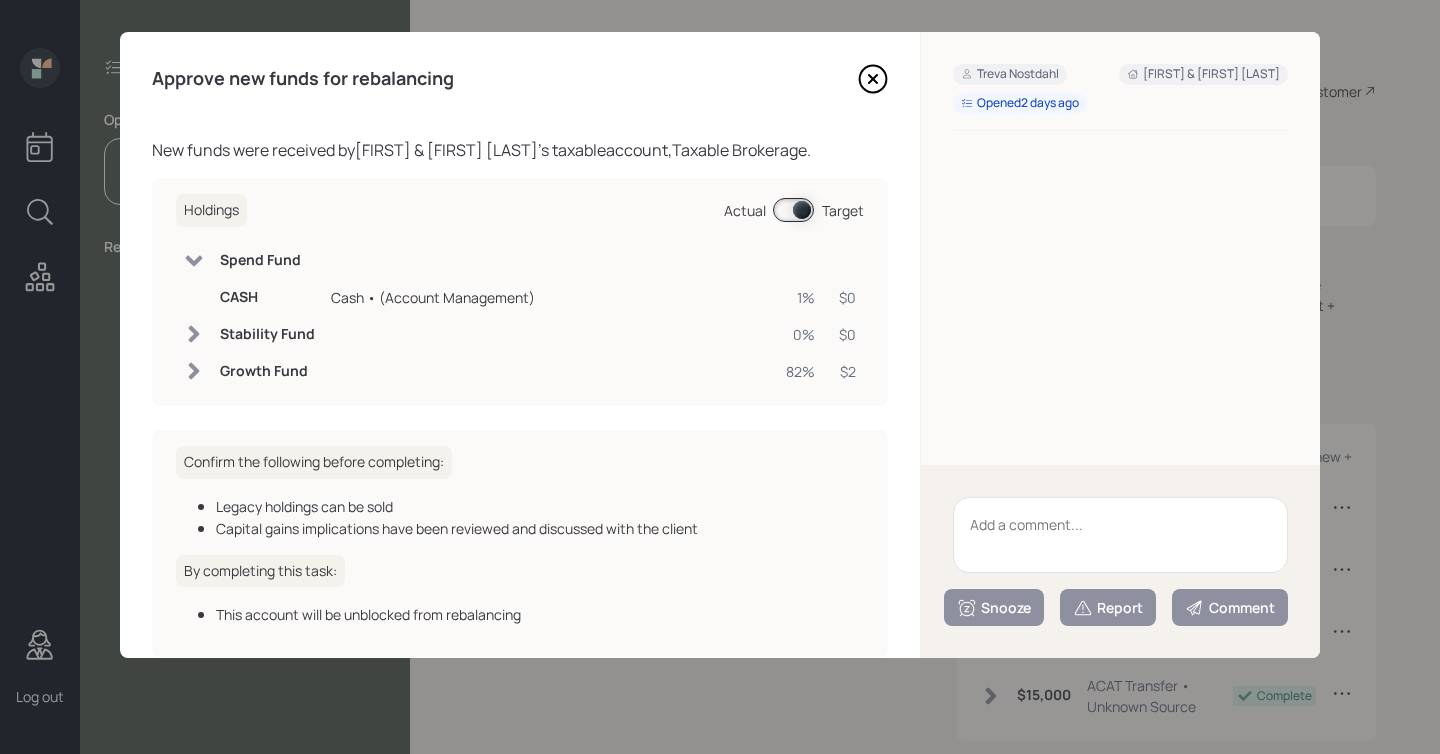 click on "Spend Fund" at bounding box center [267, 260] 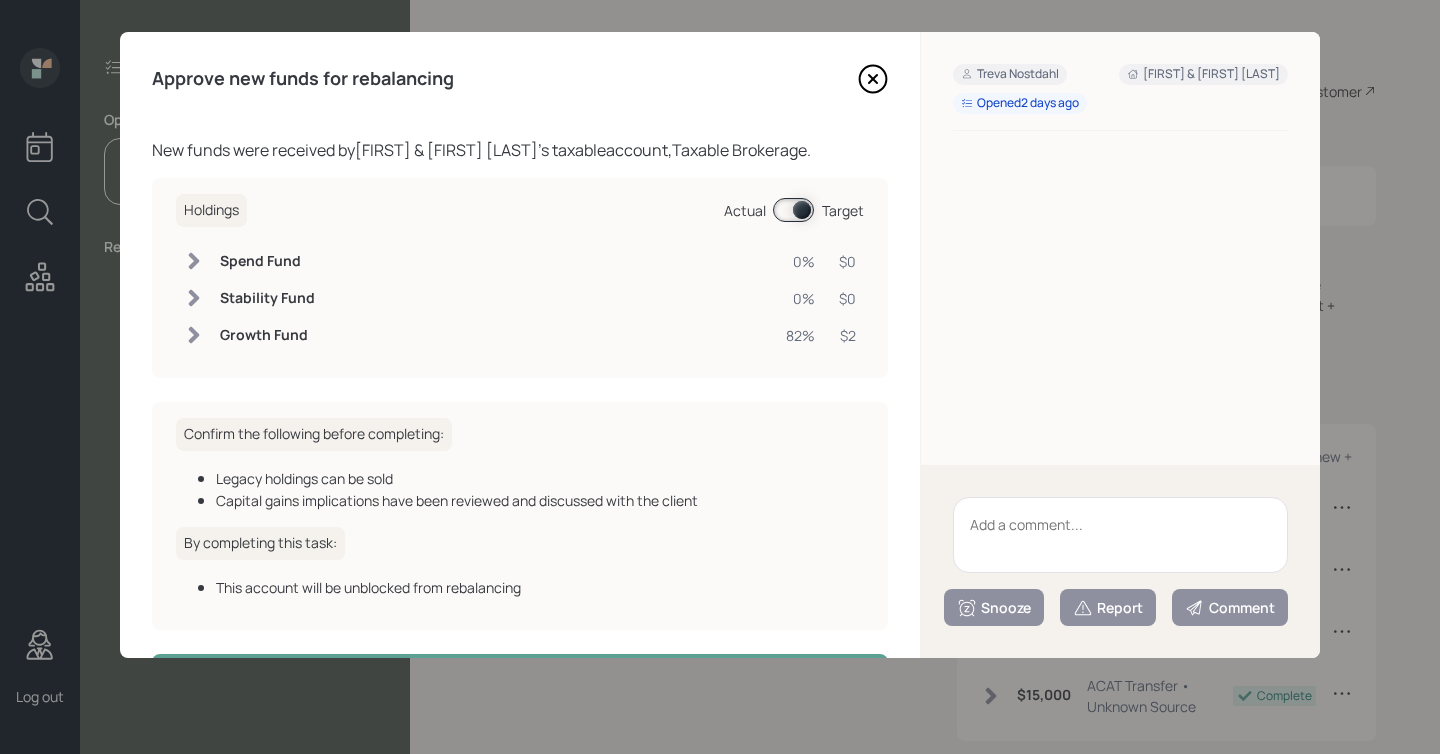 click on "Growth Fund" at bounding box center (267, 335) 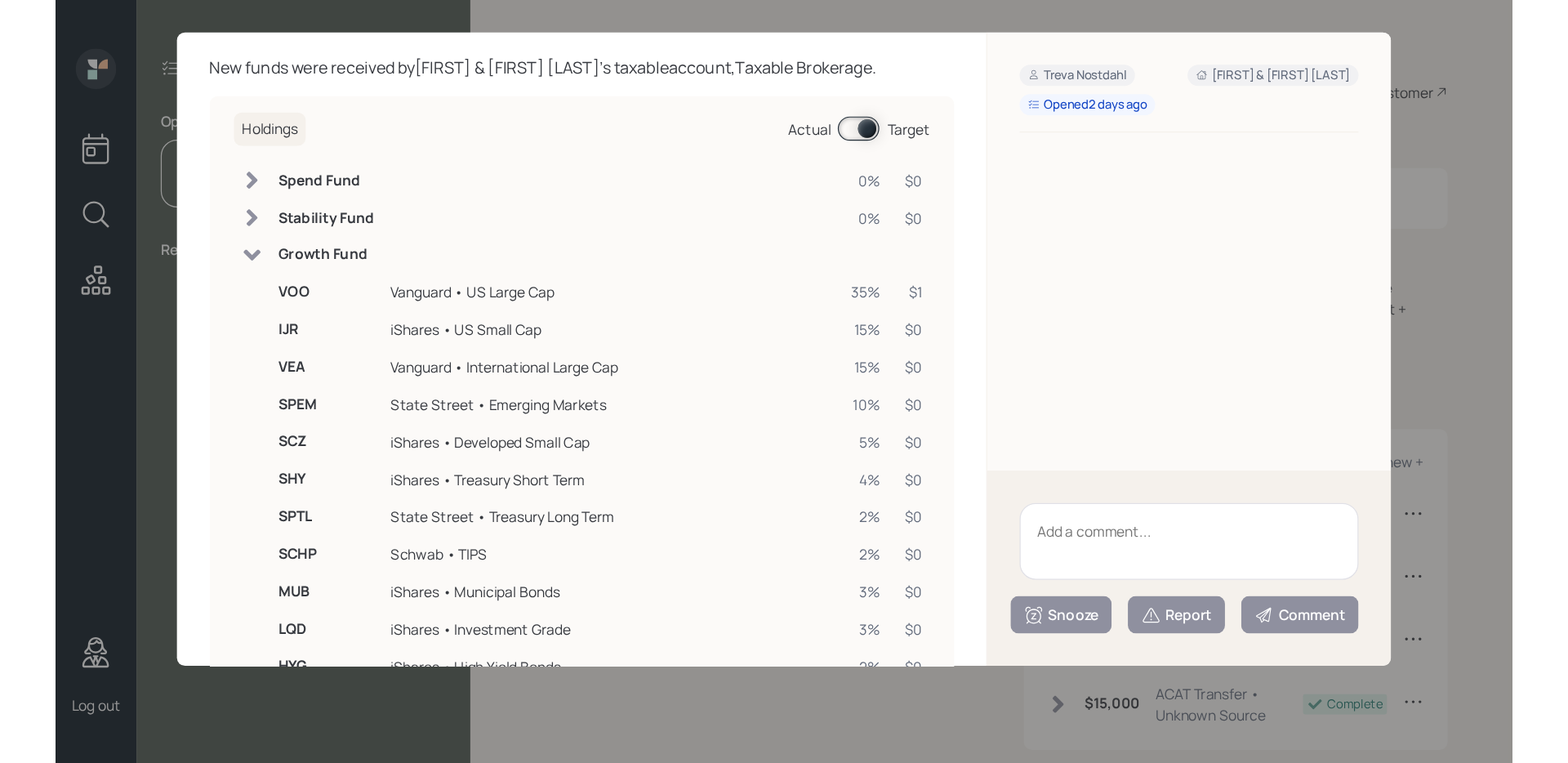 scroll, scrollTop: 0, scrollLeft: 0, axis: both 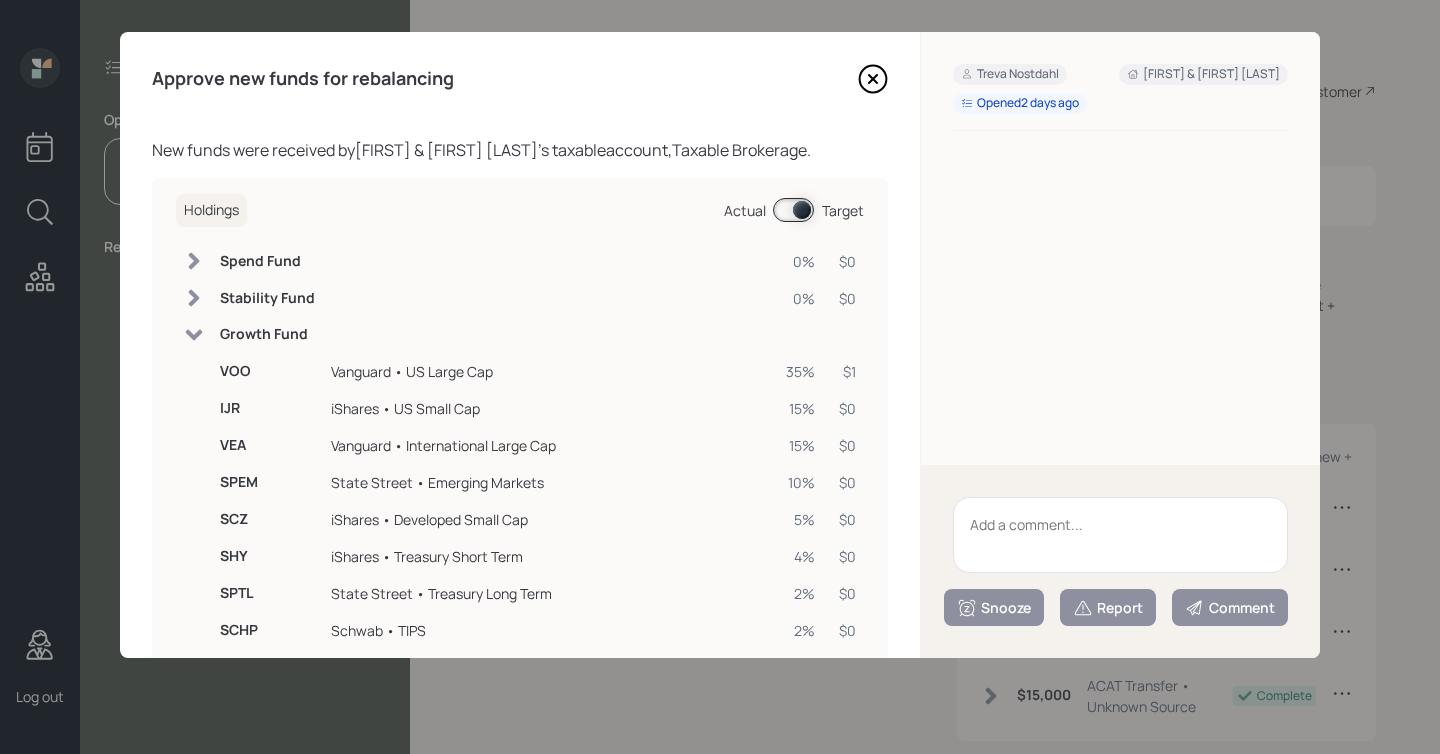 click on "Growth Fund" at bounding box center (267, 334) 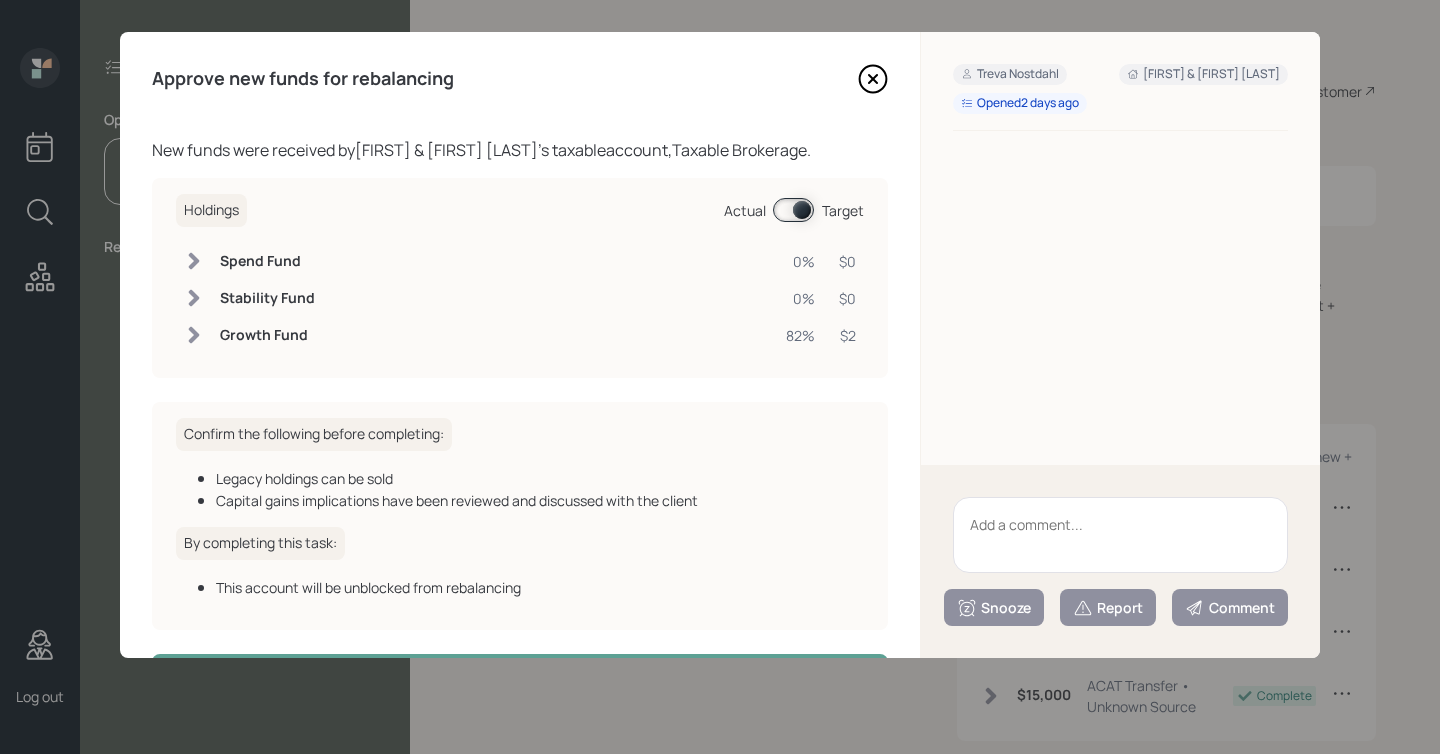 click 